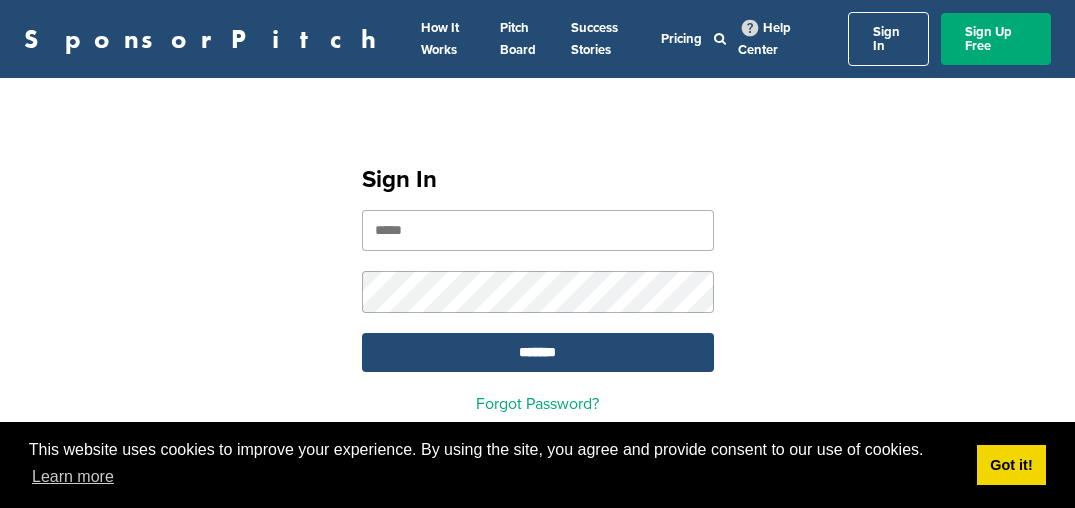 scroll, scrollTop: 0, scrollLeft: 0, axis: both 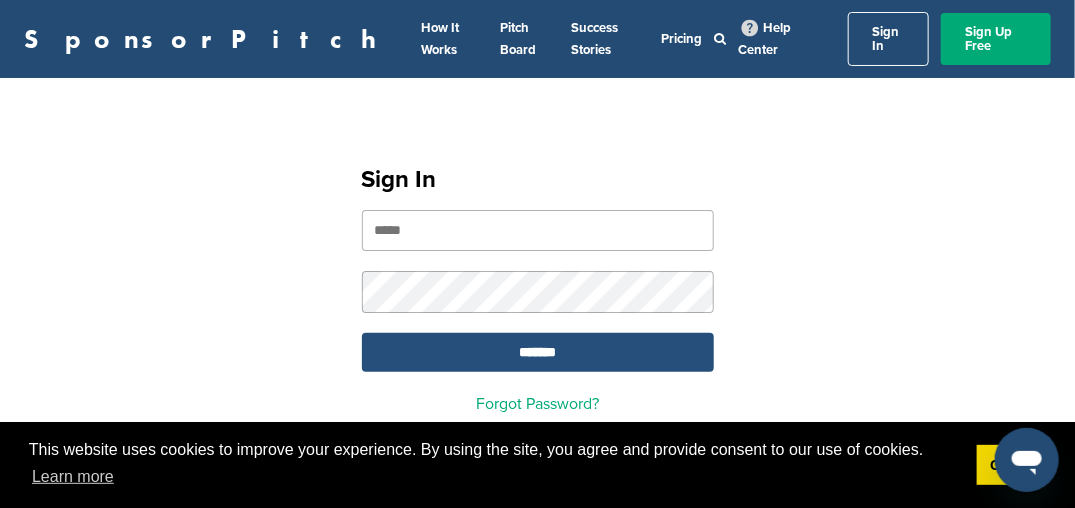 click on "*******" at bounding box center [538, 352] 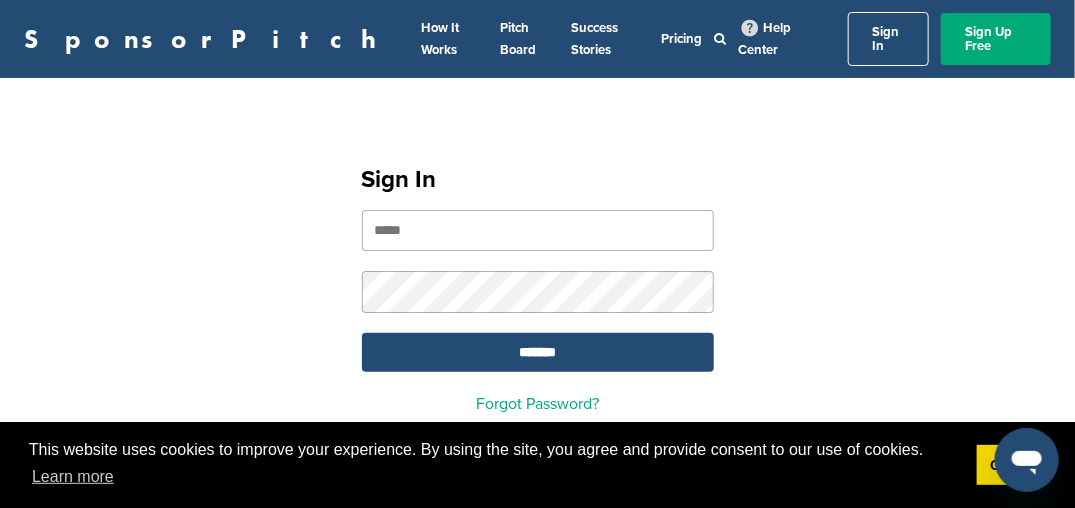 click at bounding box center [538, 230] 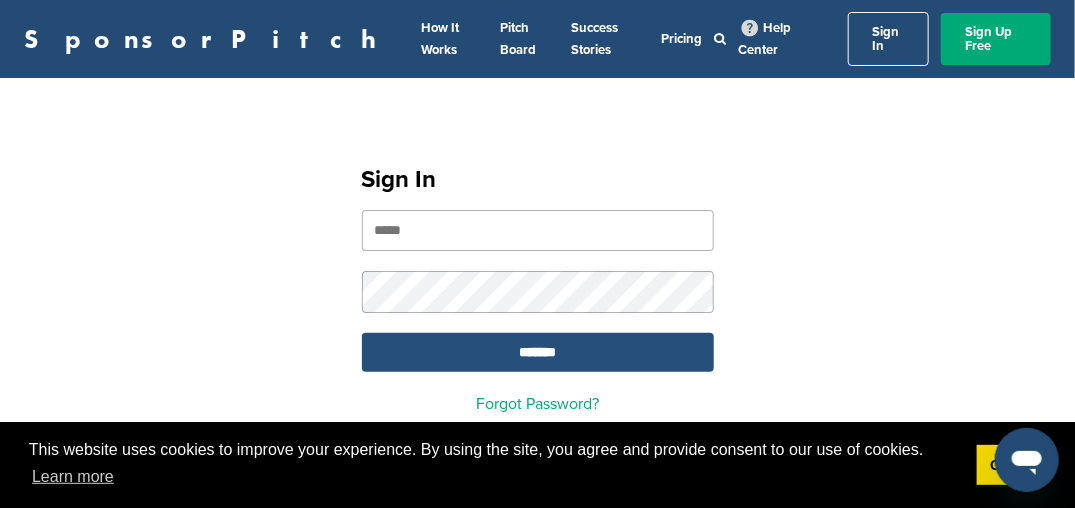 type on "**********" 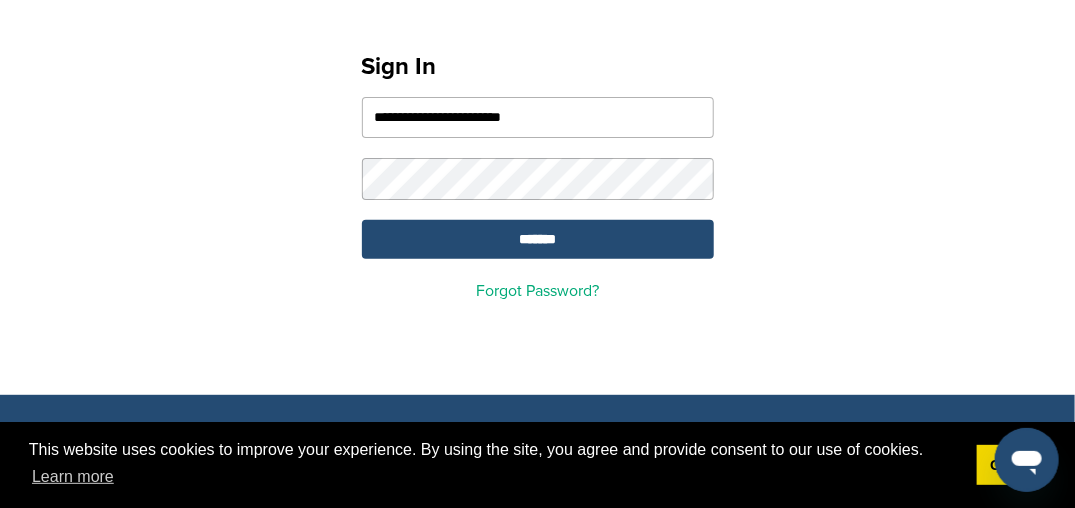 scroll, scrollTop: 0, scrollLeft: 0, axis: both 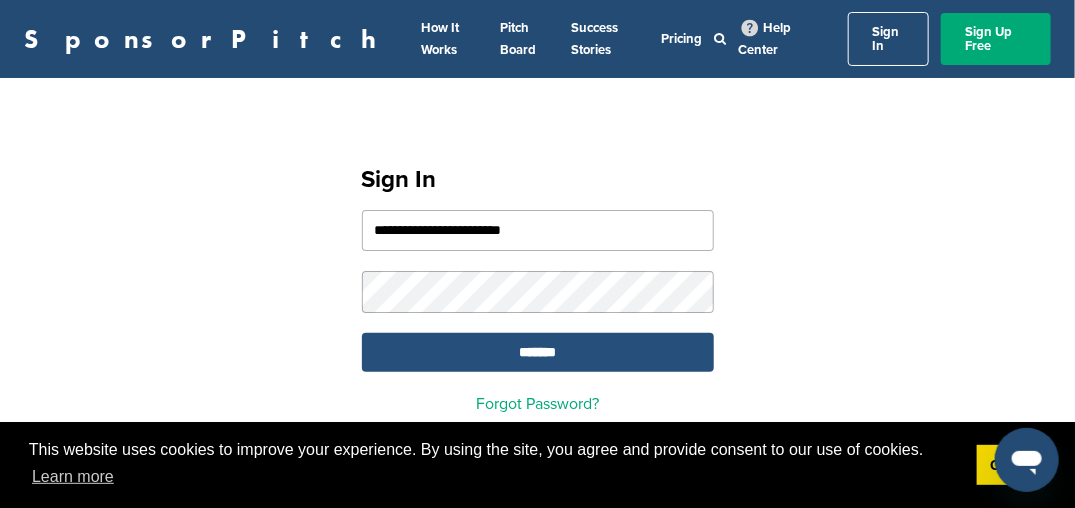 click on "*******" at bounding box center [538, 352] 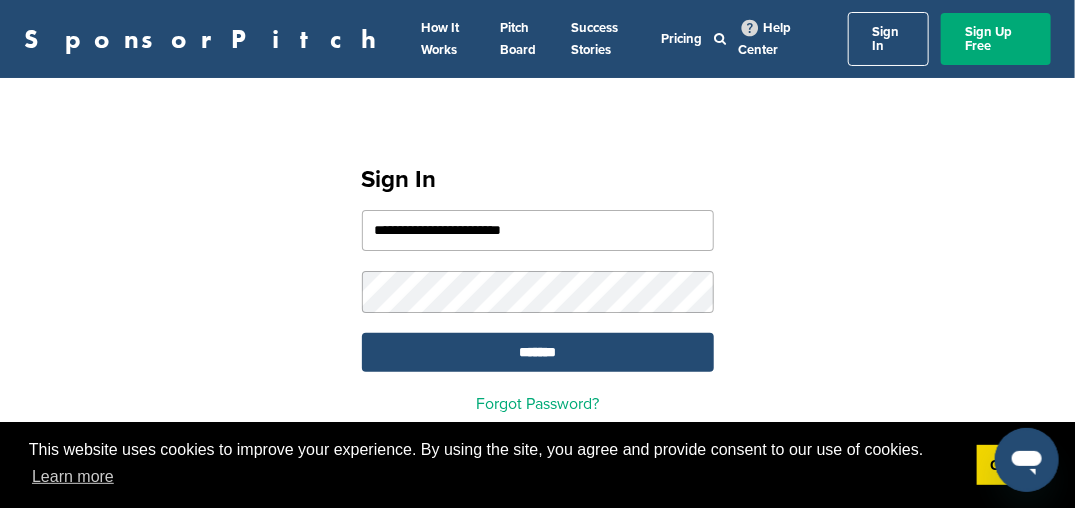 click on "Sign In" at bounding box center (889, 39) 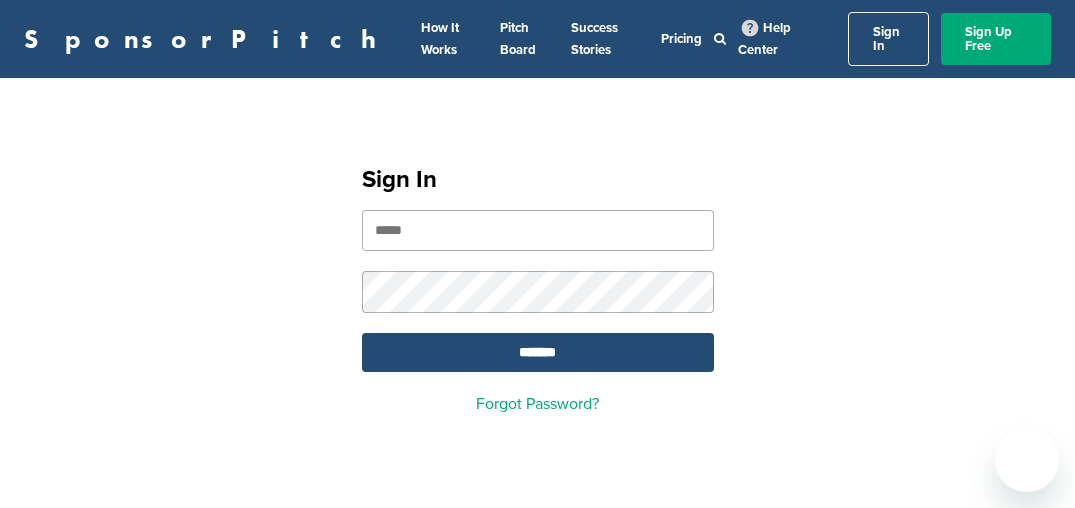 scroll, scrollTop: 0, scrollLeft: 0, axis: both 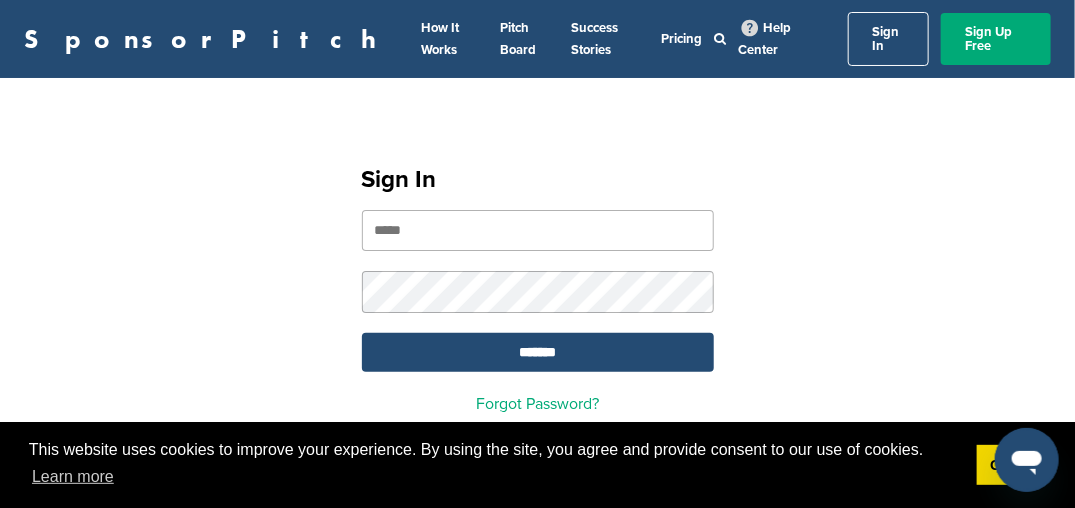 click at bounding box center [538, 230] 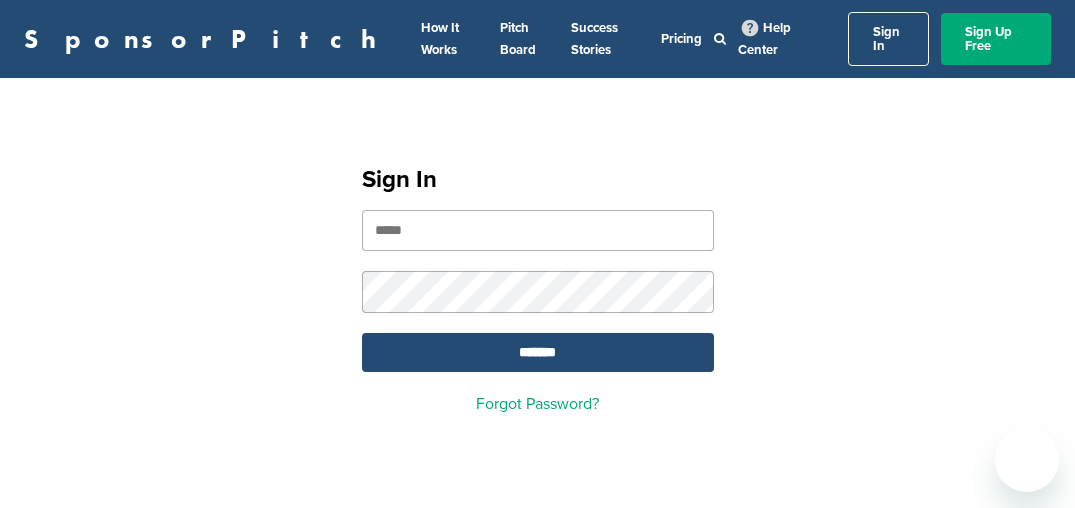 scroll, scrollTop: 0, scrollLeft: 0, axis: both 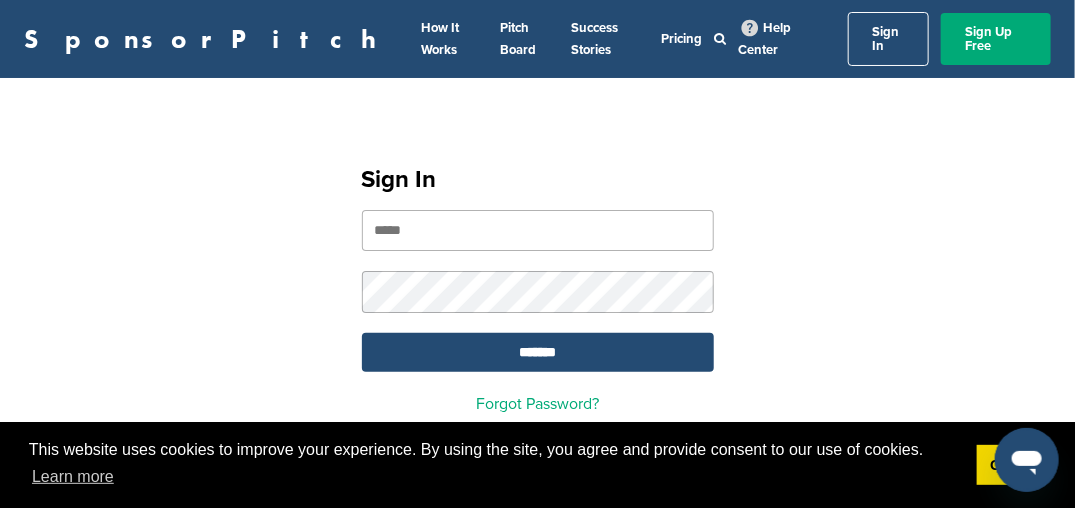 click at bounding box center [538, 230] 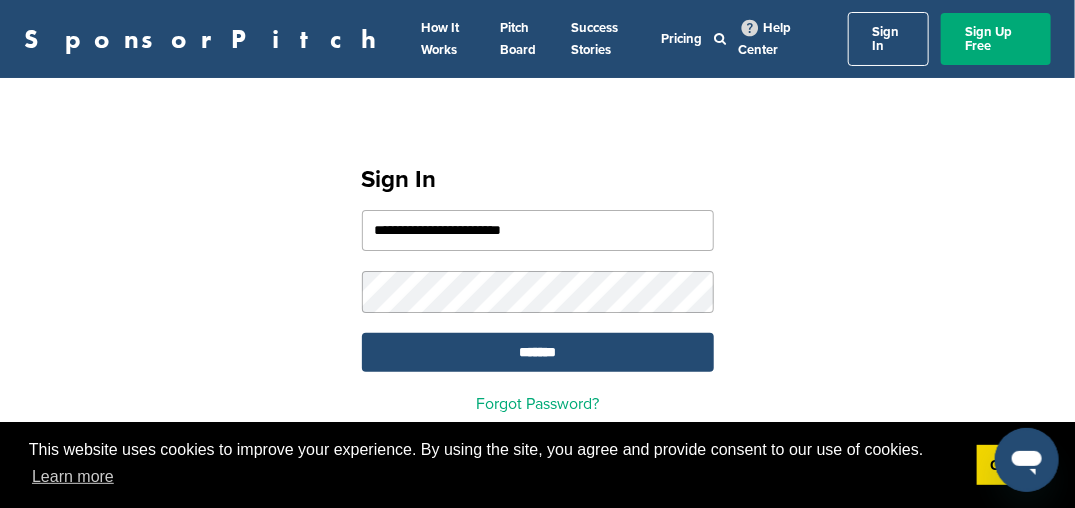 click on "Sign In" at bounding box center (889, 39) 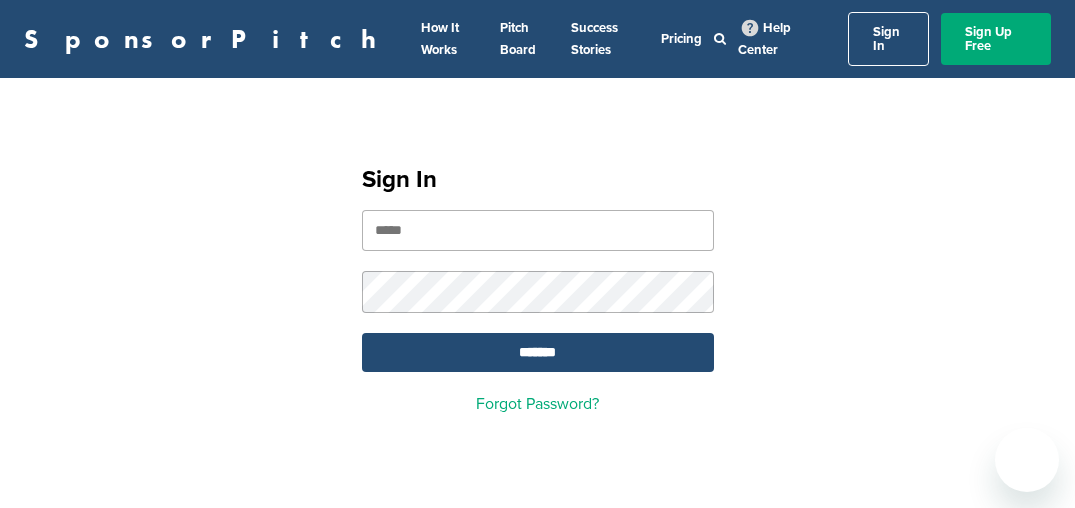 scroll, scrollTop: 0, scrollLeft: 0, axis: both 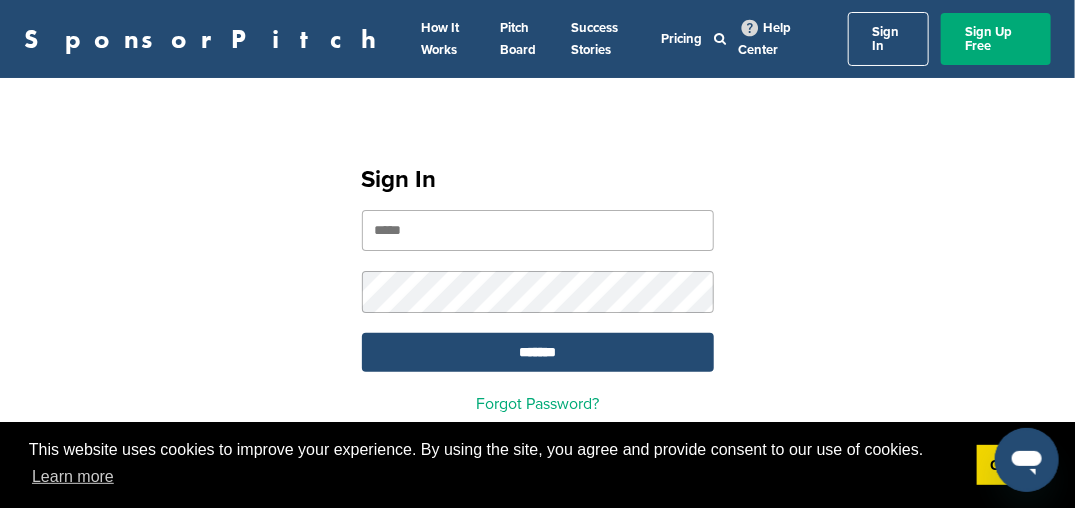 click at bounding box center [538, 230] 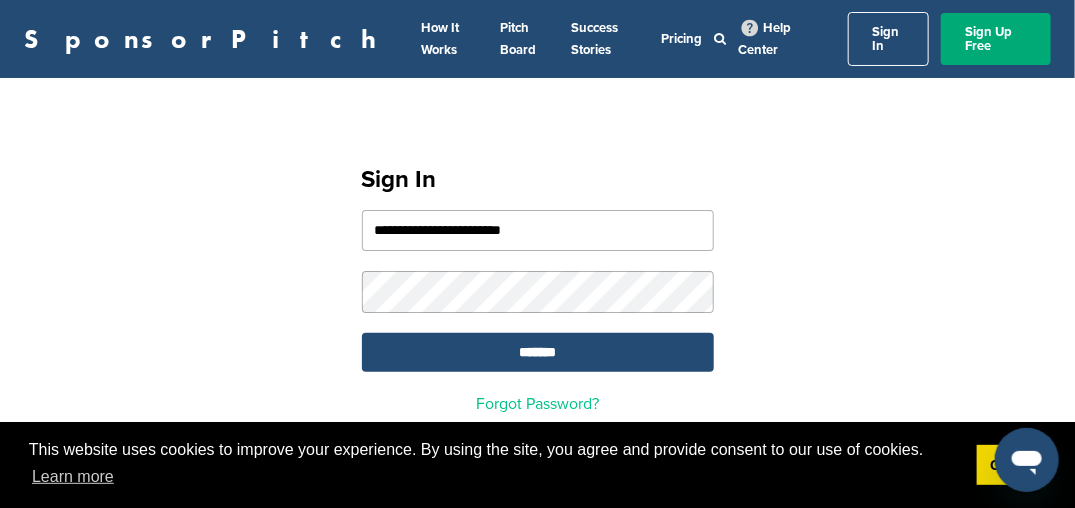 click on "Forgot Password?" at bounding box center [537, 404] 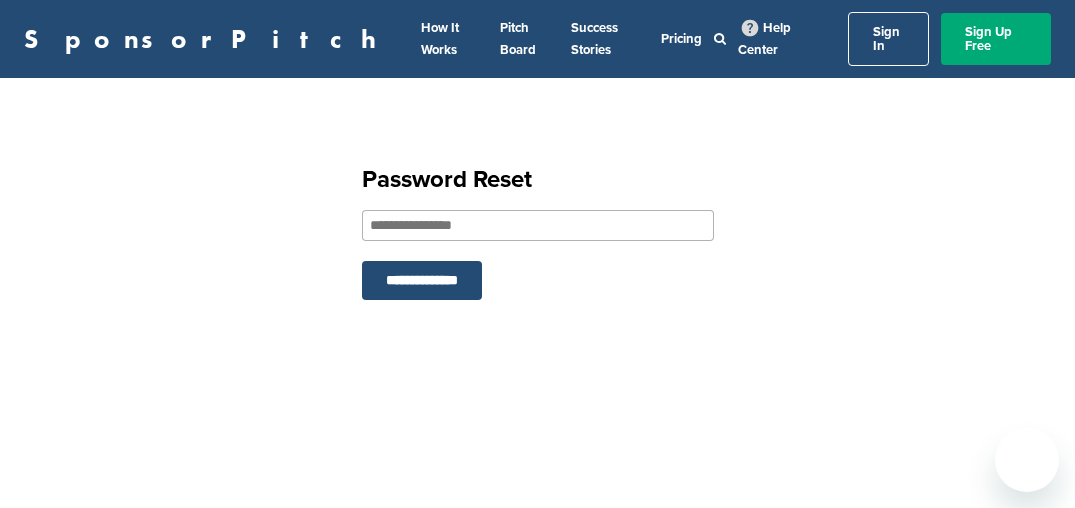 scroll, scrollTop: 0, scrollLeft: 0, axis: both 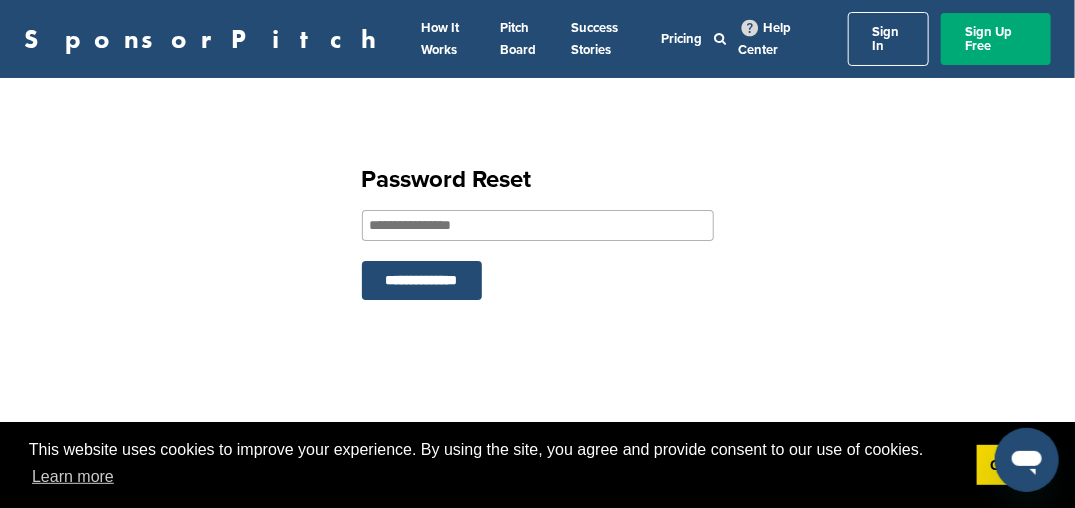 click at bounding box center (538, 225) 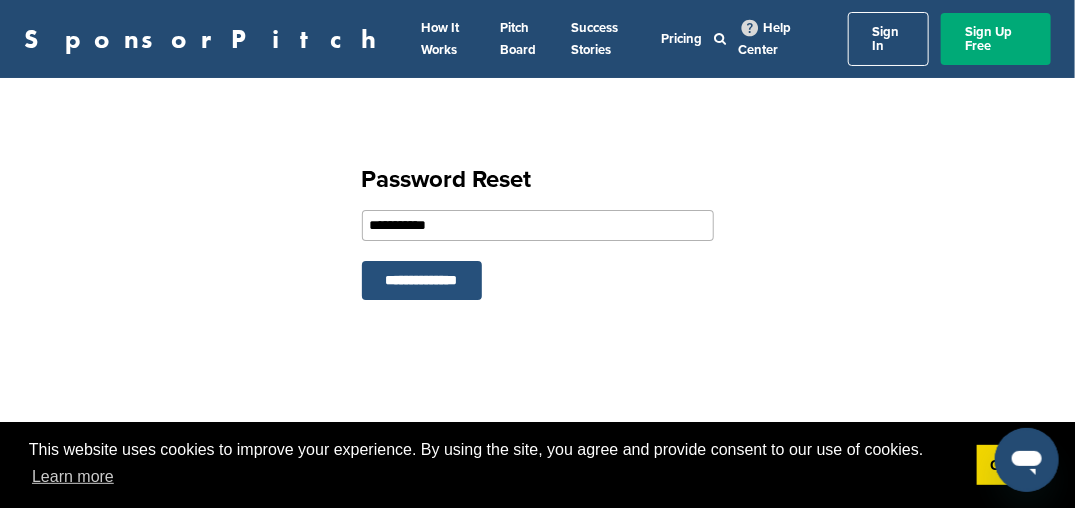 type on "**********" 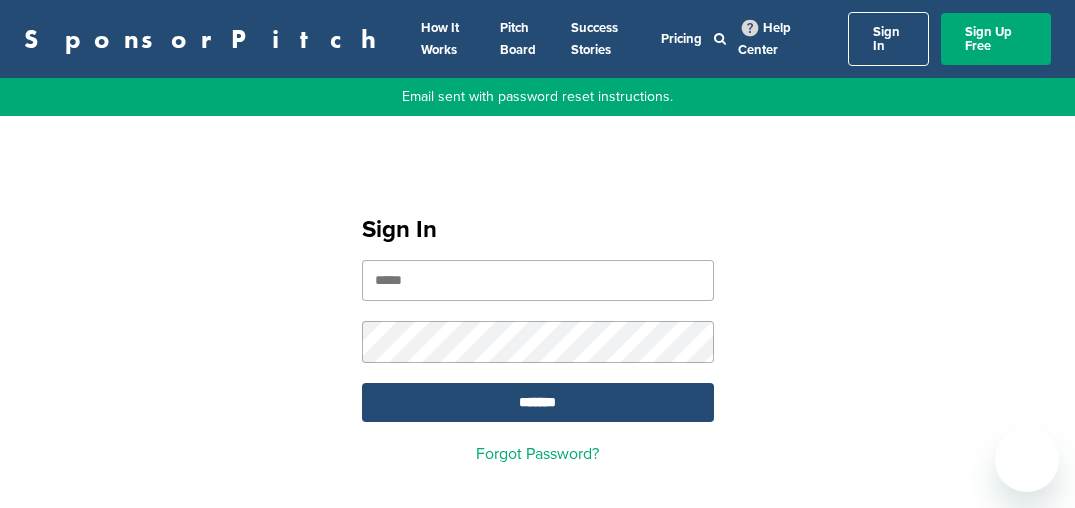 scroll, scrollTop: 0, scrollLeft: 0, axis: both 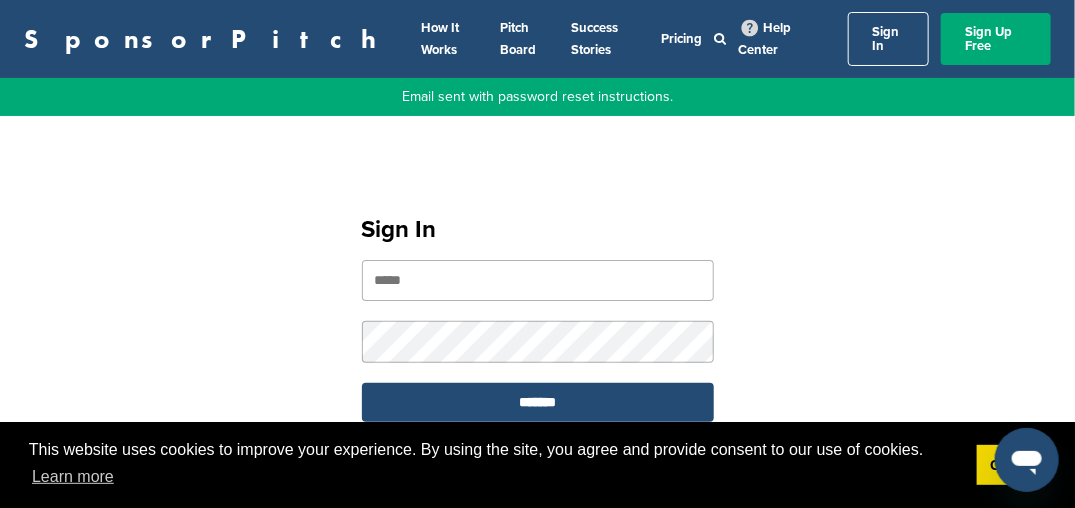 click at bounding box center [538, 280] 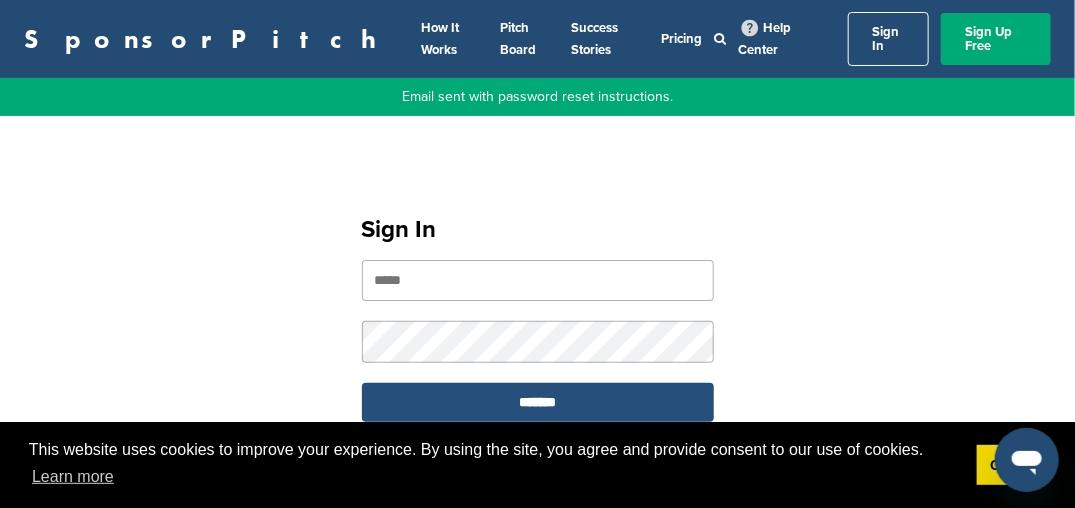 type on "**********" 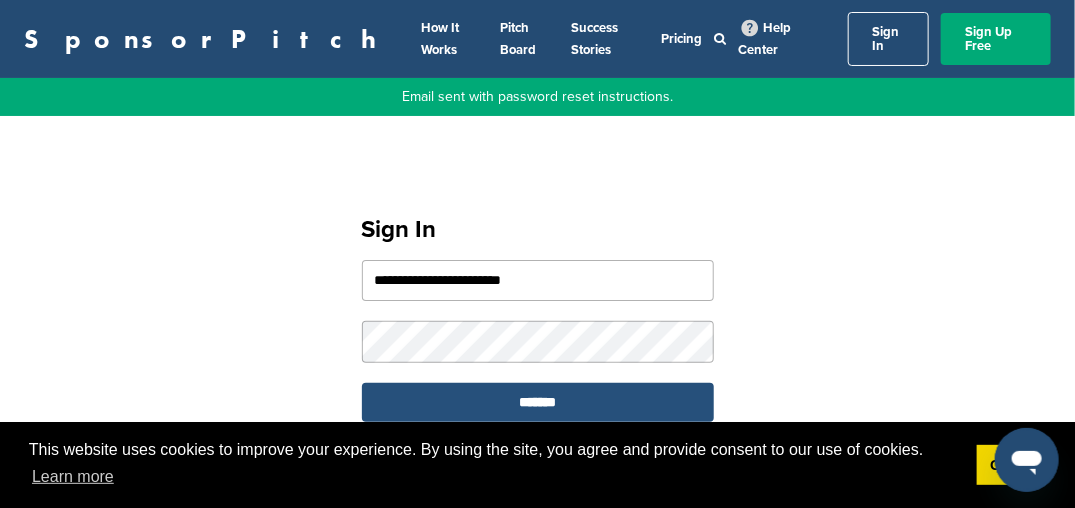 click on "*******" at bounding box center (538, 402) 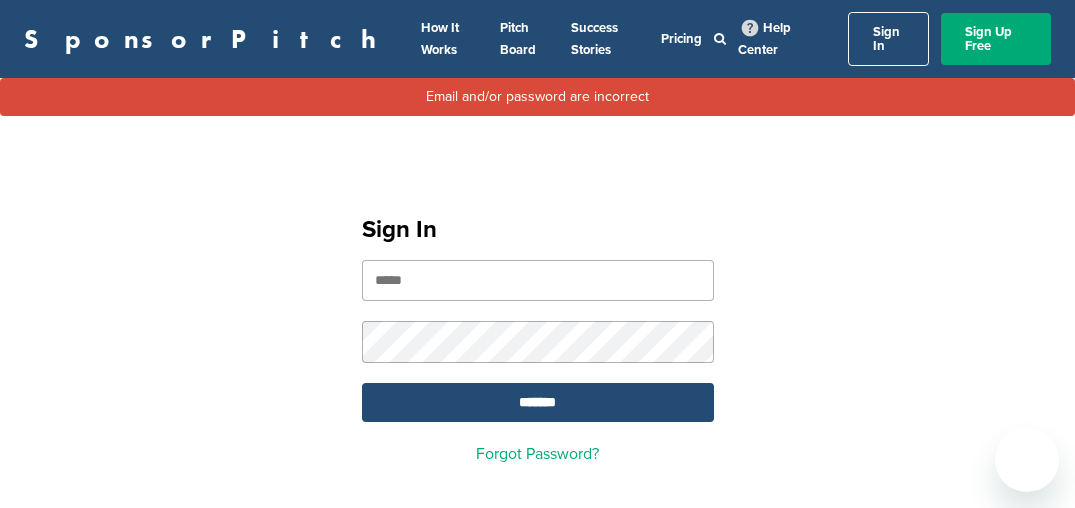 scroll, scrollTop: 0, scrollLeft: 0, axis: both 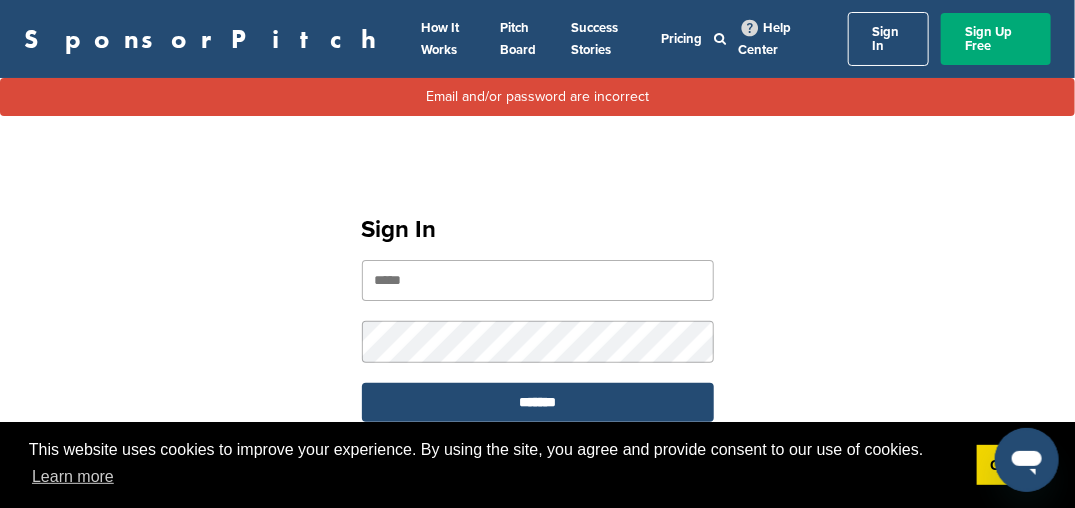 click at bounding box center (538, 280) 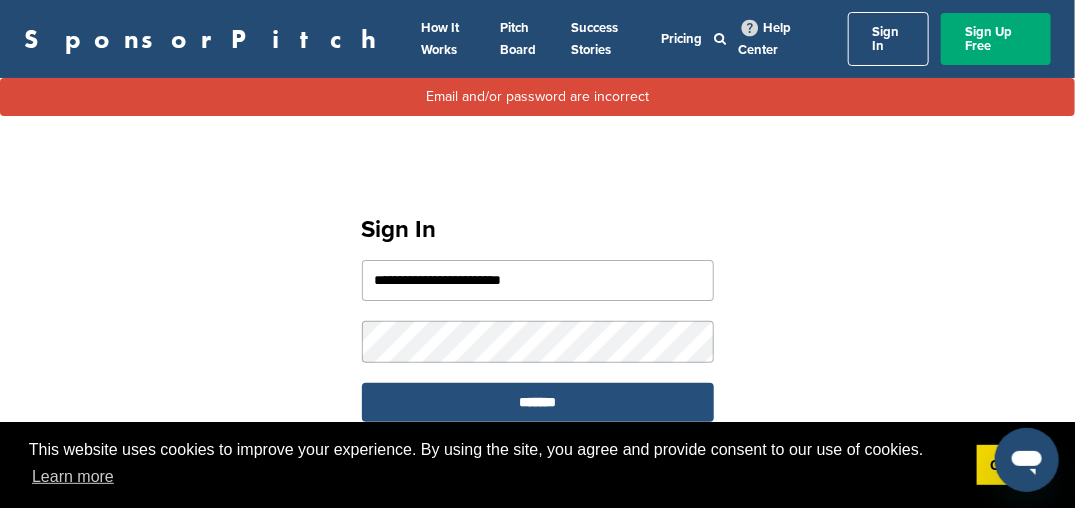 click on "*******" at bounding box center [538, 402] 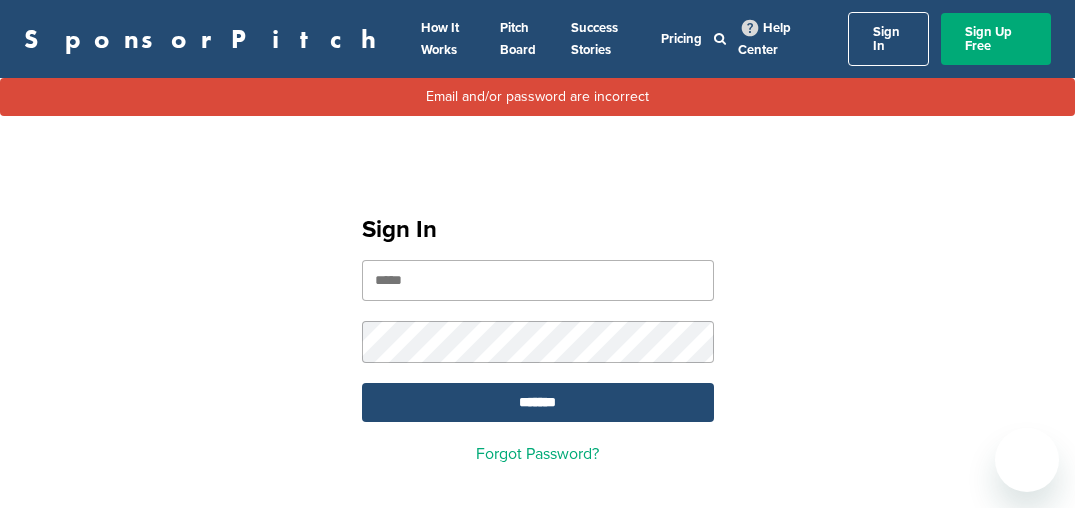 scroll, scrollTop: 0, scrollLeft: 0, axis: both 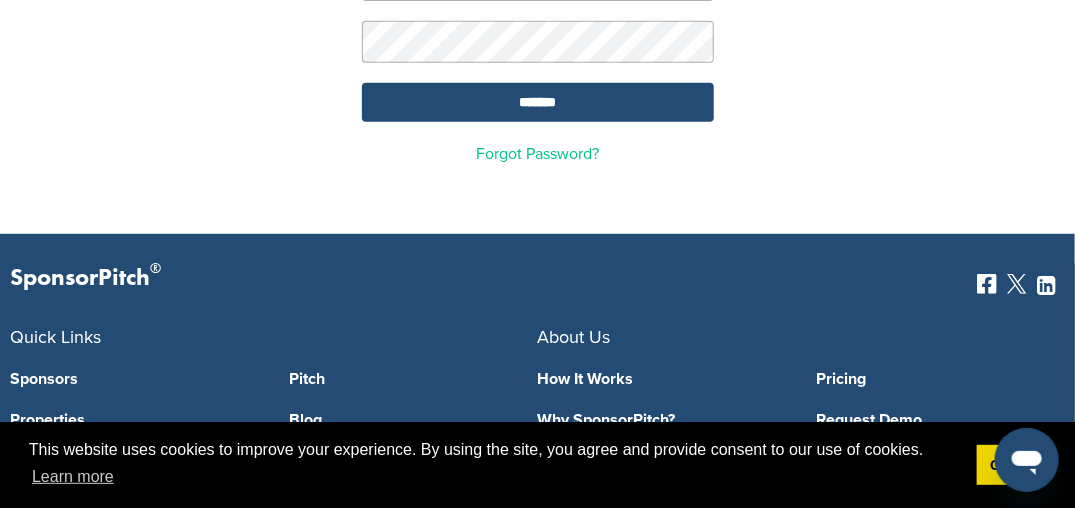click on "Forgot Password?" at bounding box center (537, 154) 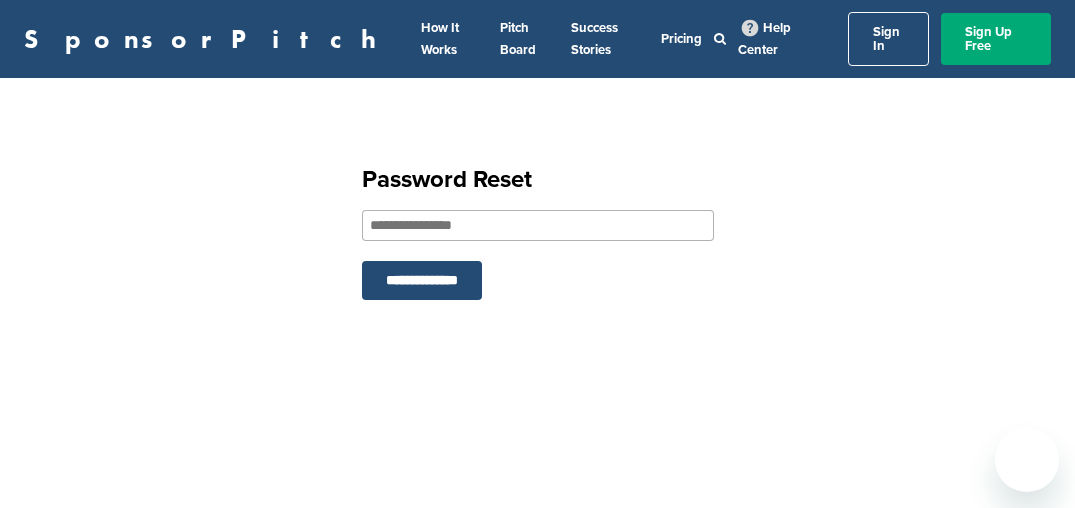 scroll, scrollTop: 0, scrollLeft: 0, axis: both 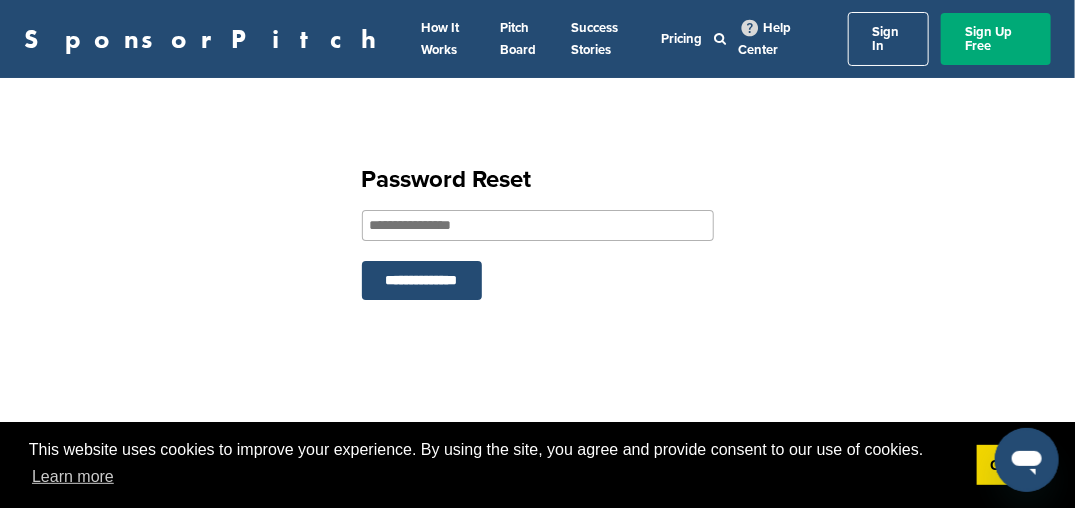 click at bounding box center [538, 225] 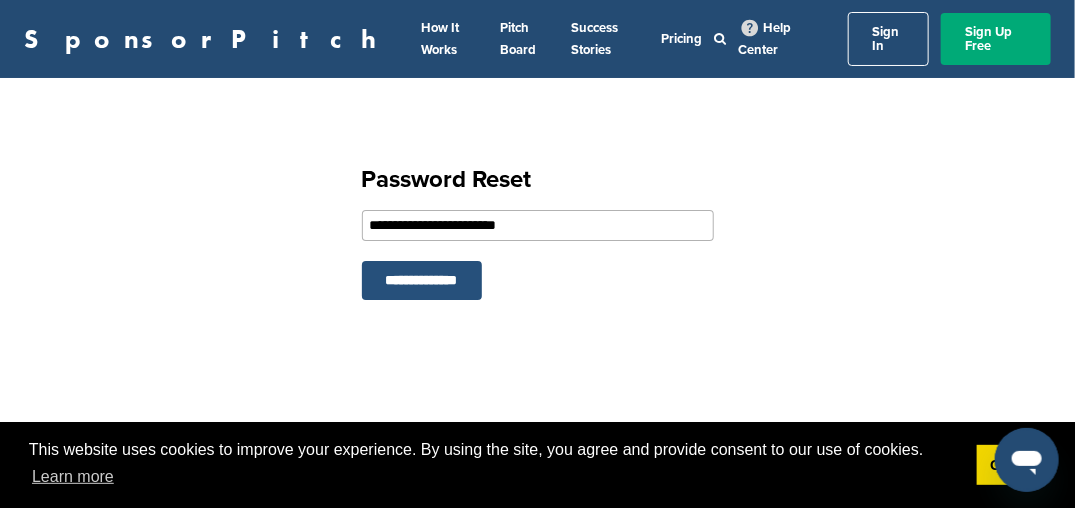 click on "**********" at bounding box center (422, 280) 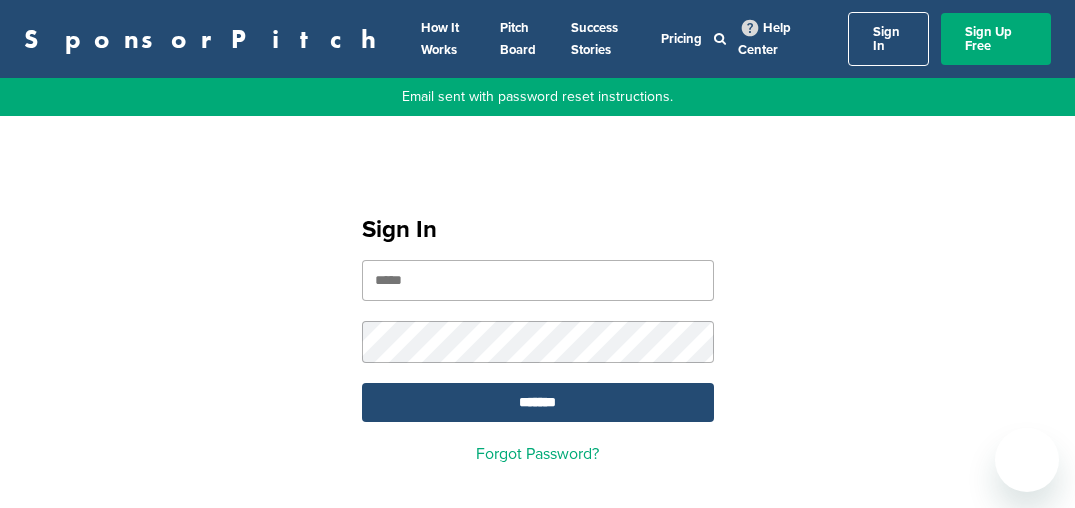scroll, scrollTop: 0, scrollLeft: 0, axis: both 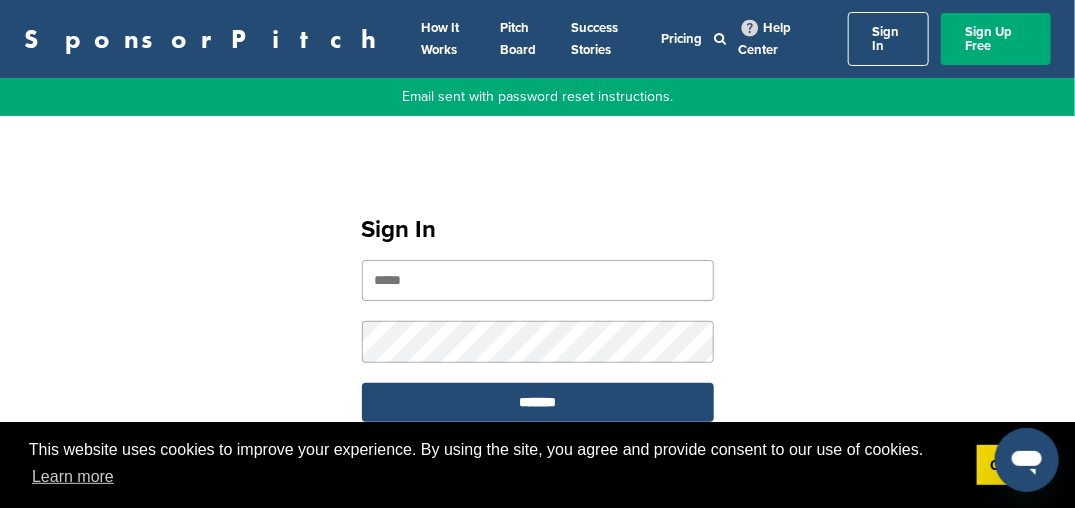 click at bounding box center [538, 280] 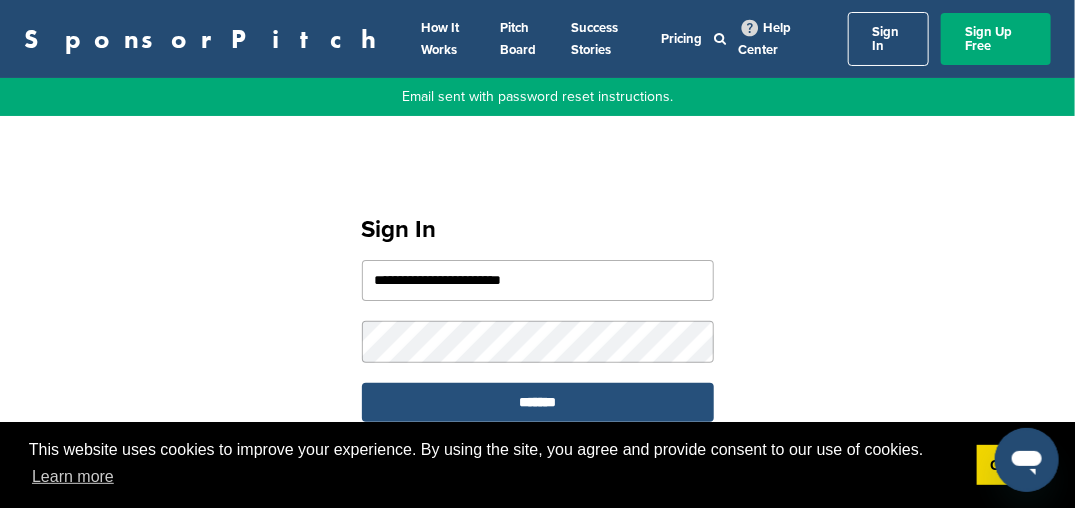 click on "*******" at bounding box center [538, 402] 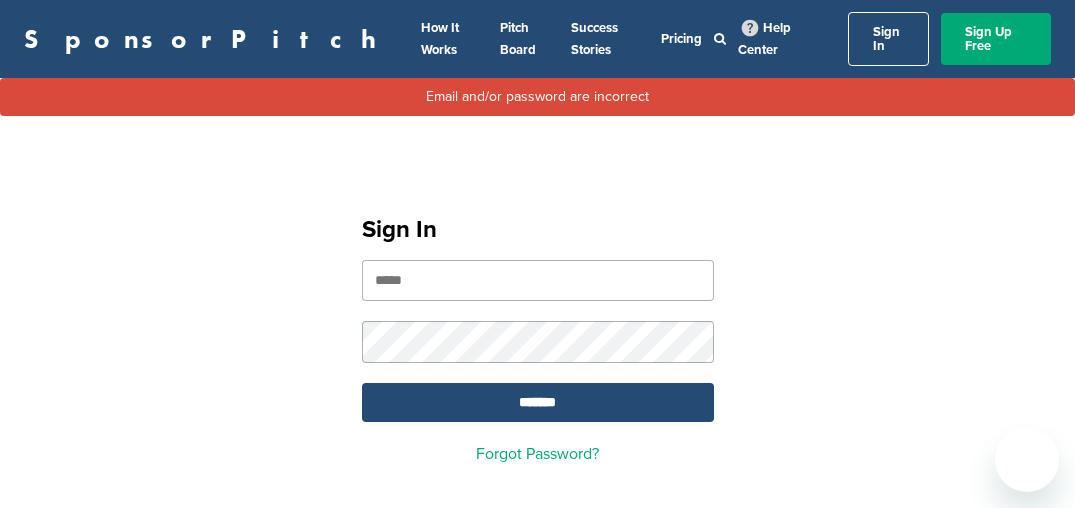 scroll, scrollTop: 0, scrollLeft: 0, axis: both 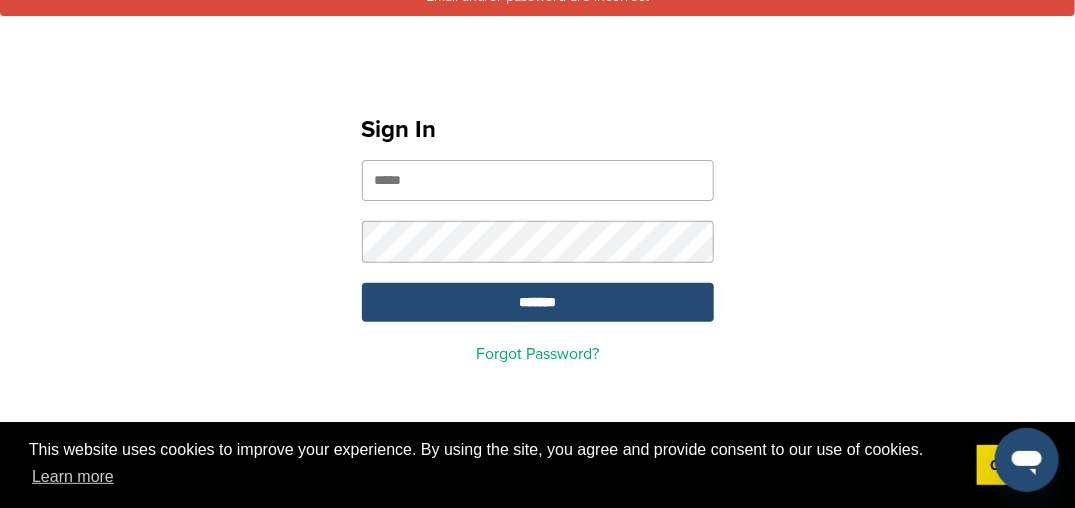 click at bounding box center [538, 180] 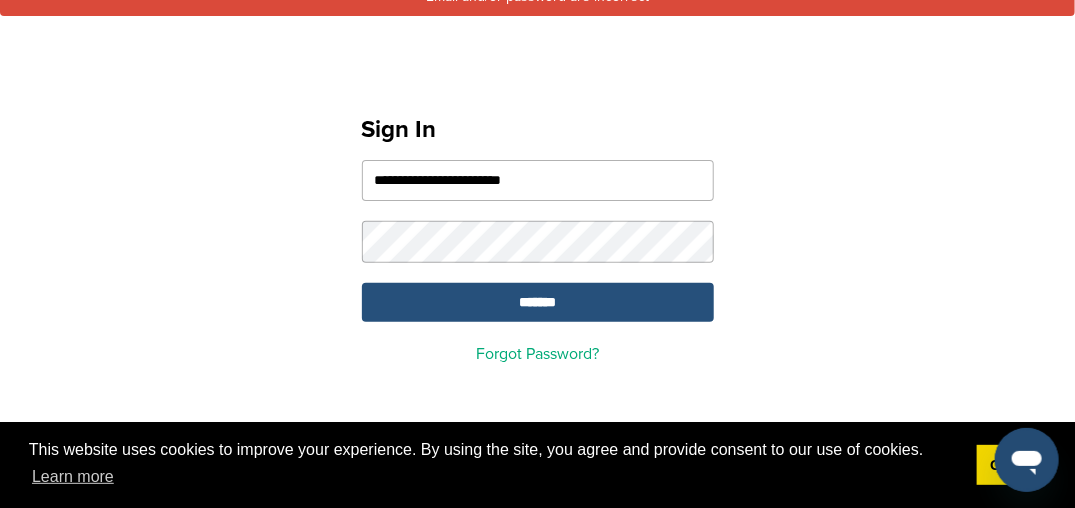 click on "*******" at bounding box center [538, 302] 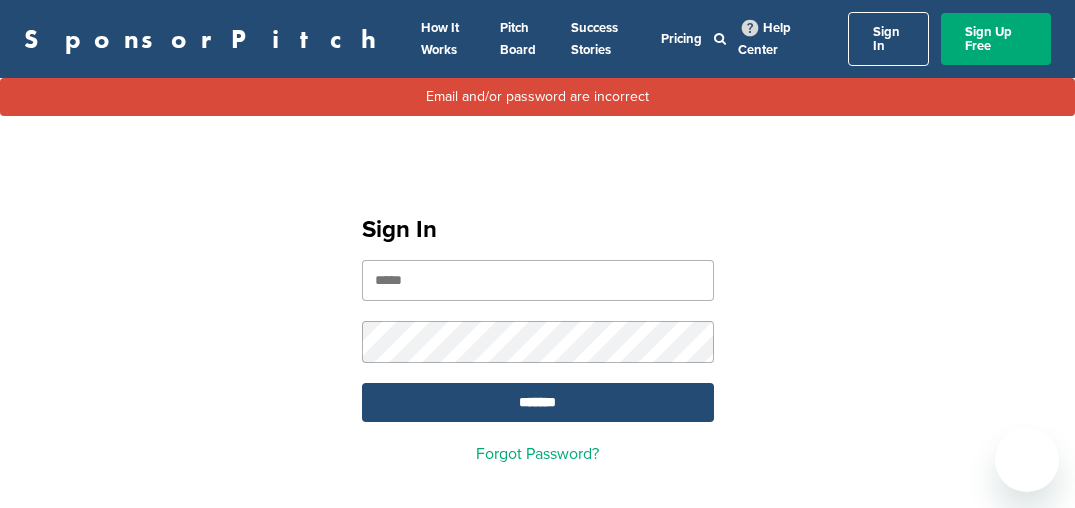 scroll, scrollTop: 0, scrollLeft: 0, axis: both 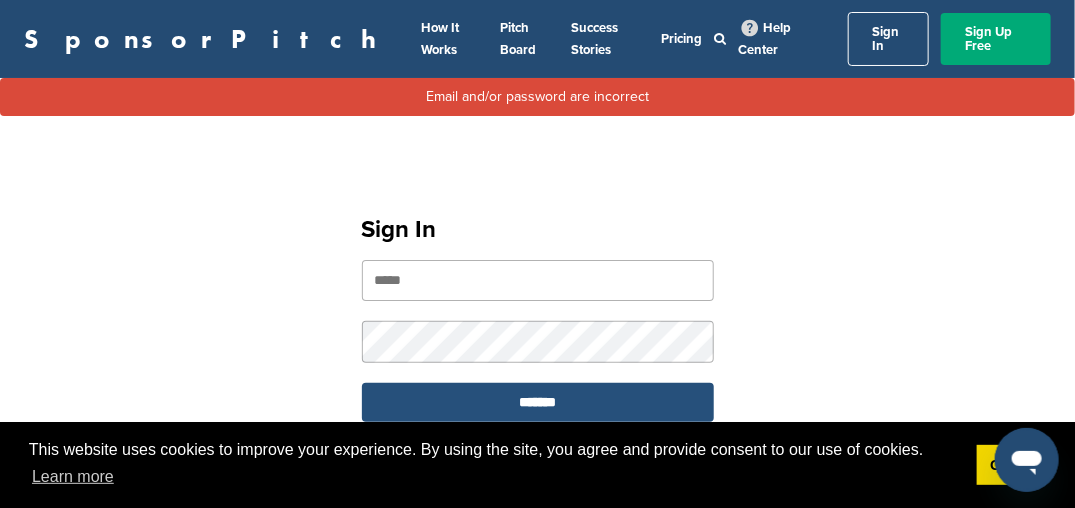 click on "*******" at bounding box center (538, 402) 